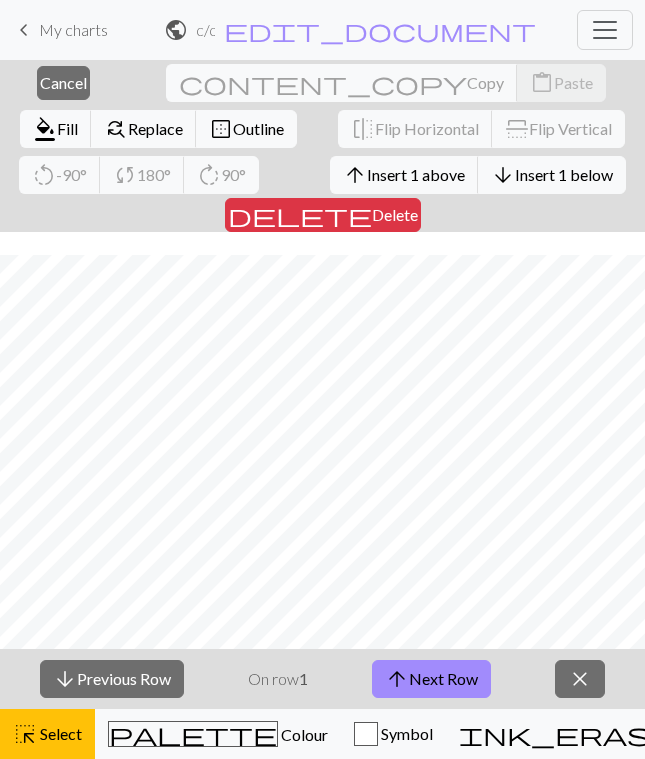 scroll, scrollTop: 0, scrollLeft: 0, axis: both 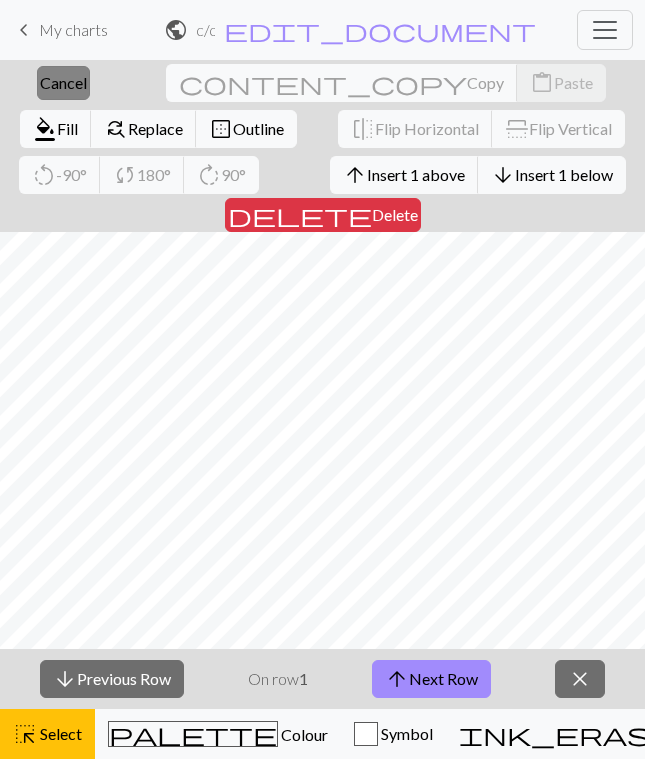 click on "Cancel" at bounding box center [63, 82] 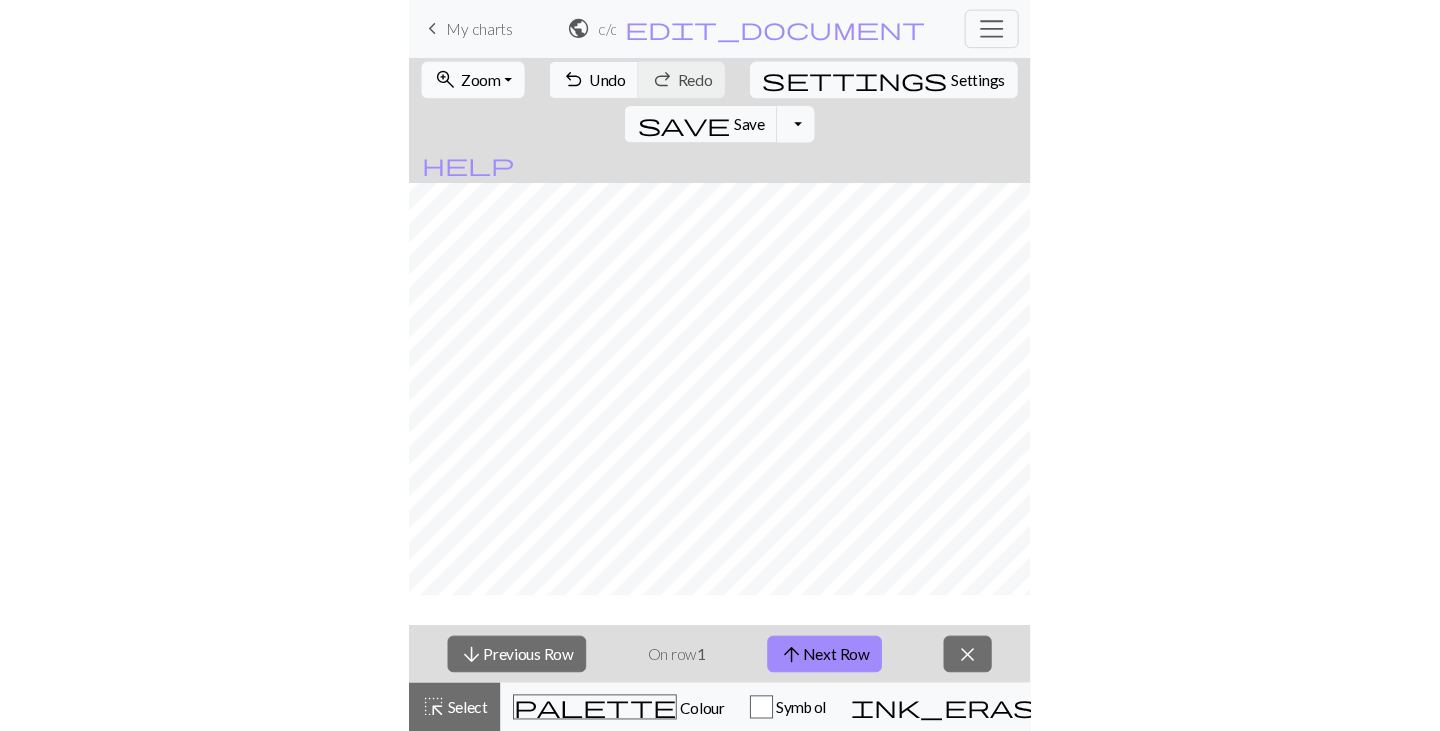 scroll, scrollTop: 0, scrollLeft: 0, axis: both 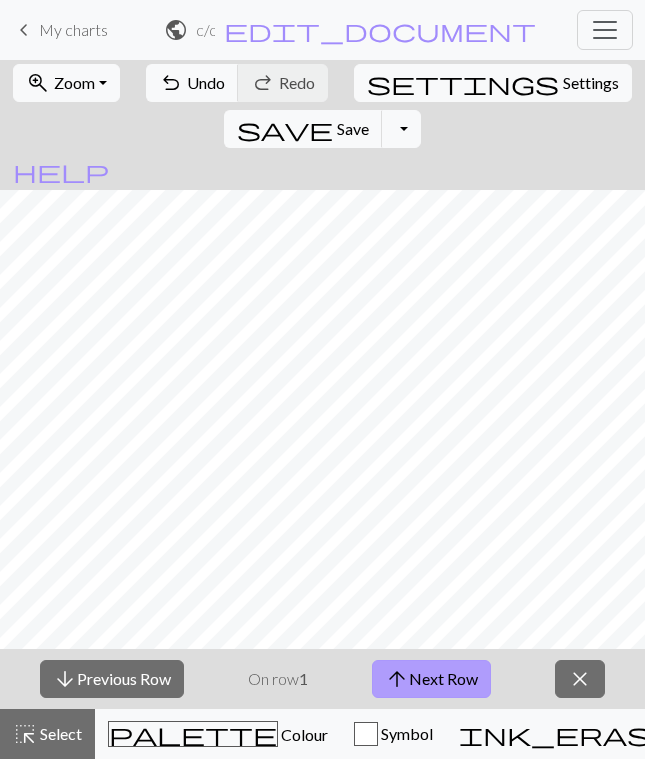 click on "arrow_upward  Next Row" at bounding box center (431, 679) 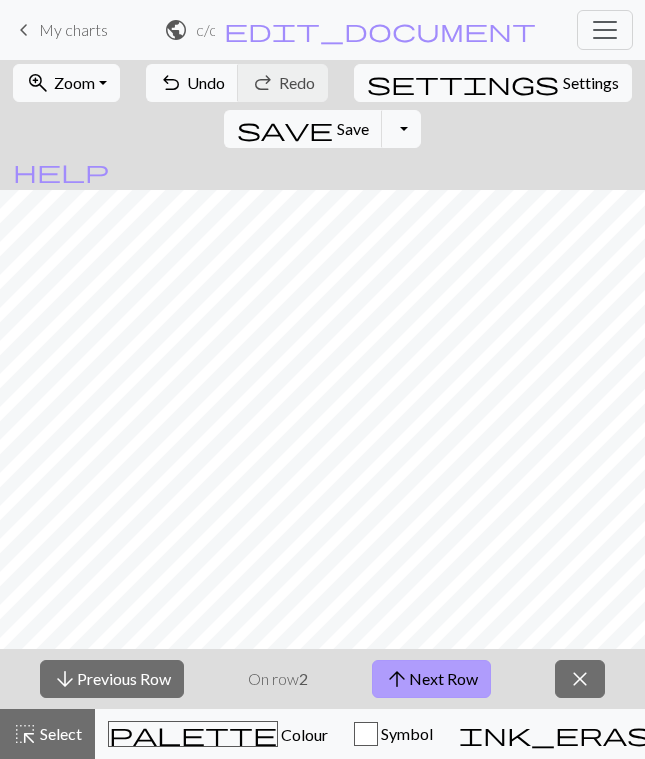 click on "arrow_upward  Next Row" at bounding box center (431, 679) 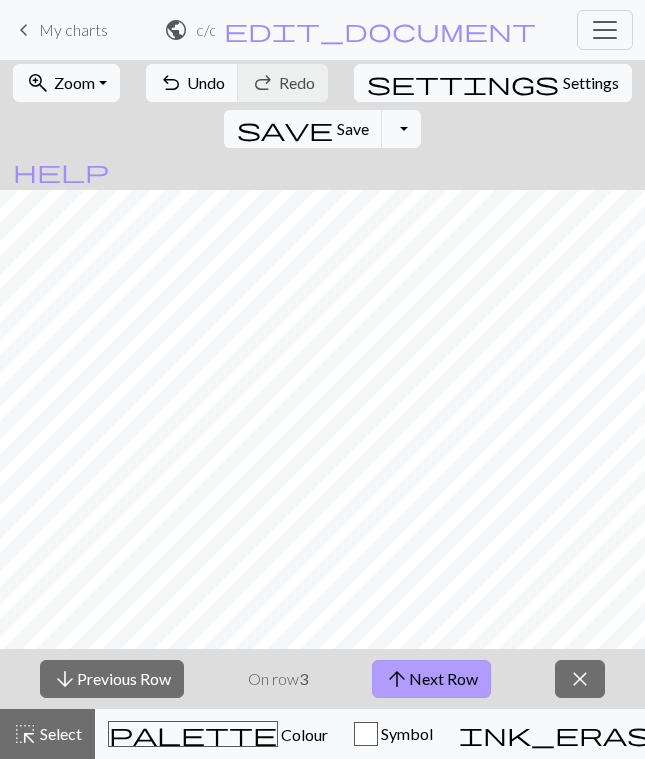 click on "arrow_upward  Next Row" at bounding box center (431, 679) 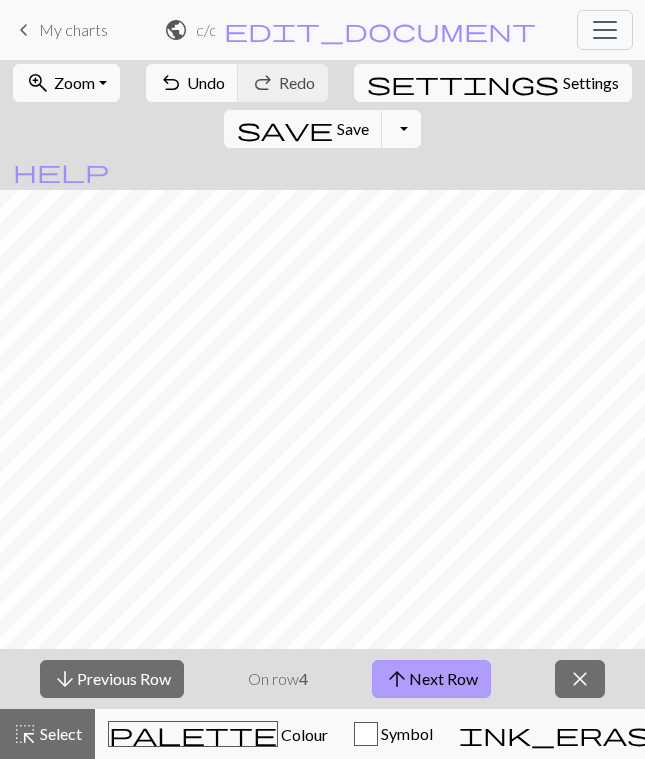 click on "arrow_upward  Next Row" at bounding box center [431, 679] 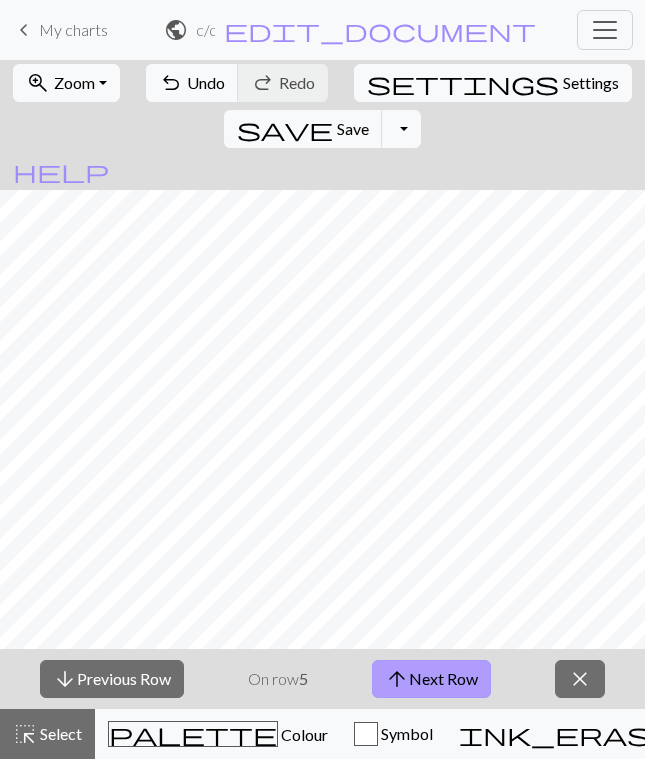 click on "arrow_upward  Next Row" at bounding box center [431, 679] 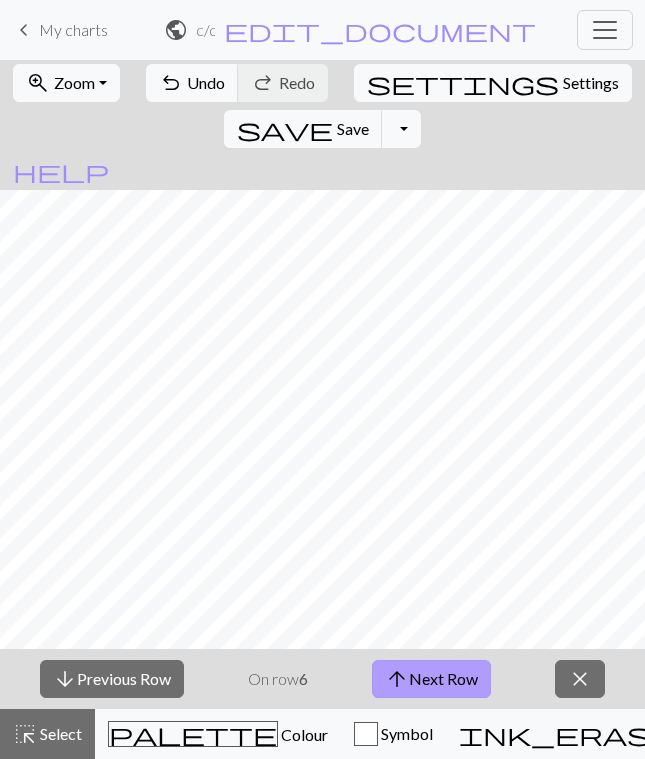 click on "arrow_upward  Next Row" at bounding box center [431, 679] 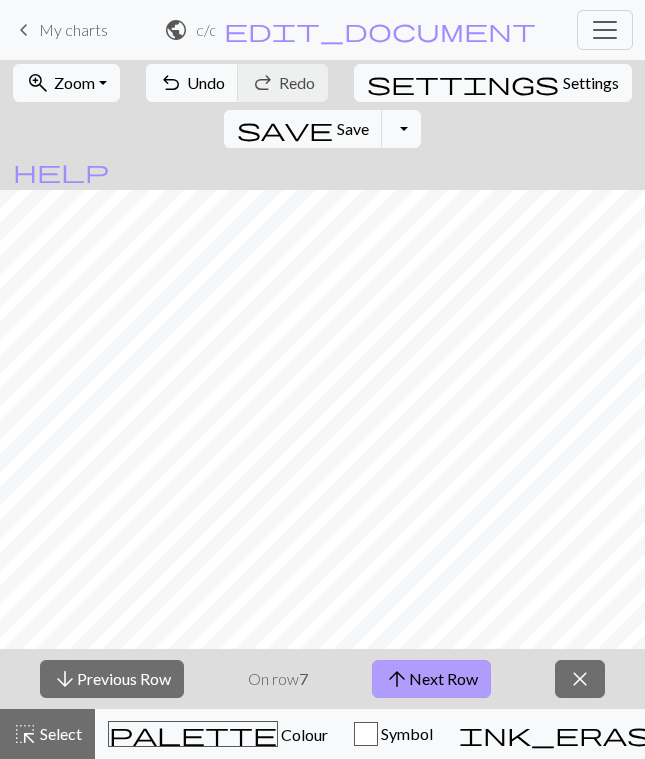 click on "arrow_upward  Next Row" at bounding box center (431, 679) 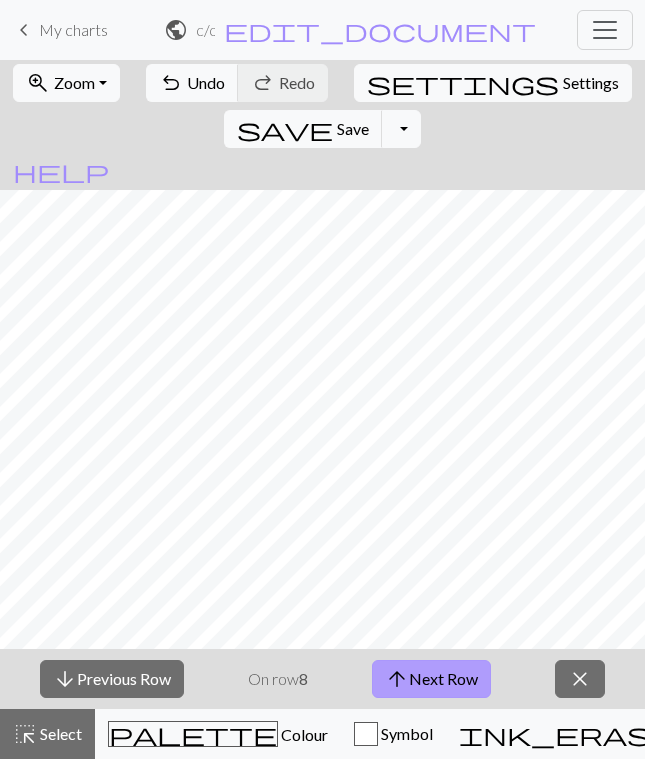 click on "arrow_upward  Next Row" at bounding box center [431, 679] 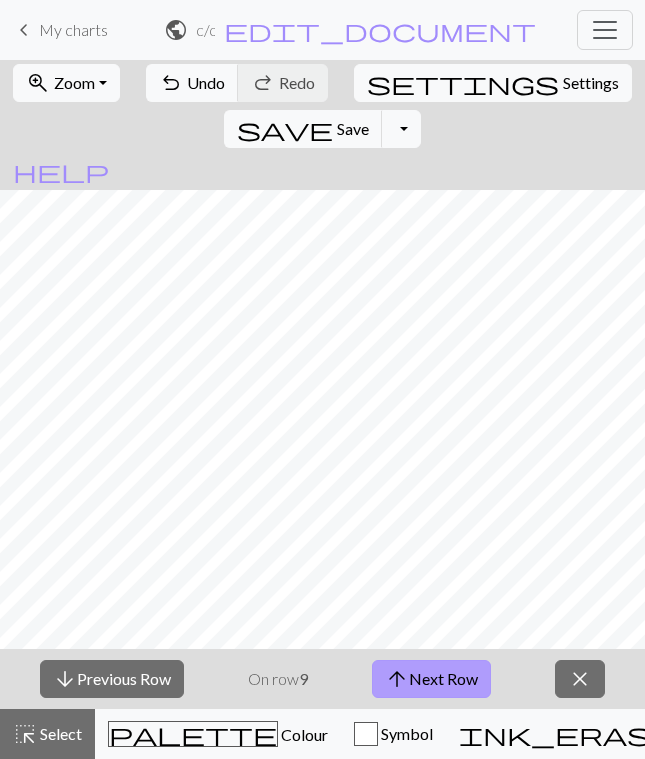 click on "arrow_upward  Next Row" at bounding box center (431, 679) 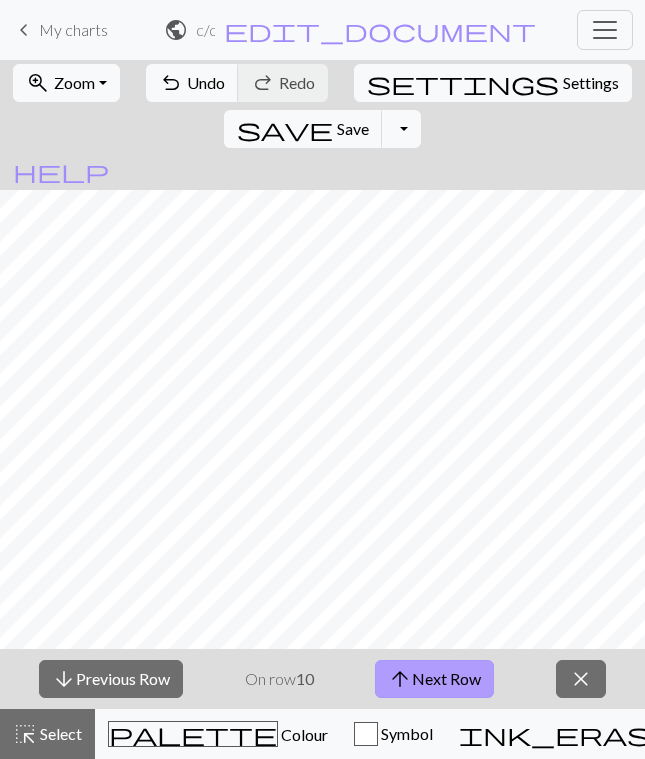click on "arrow_upward  Next Row" at bounding box center (434, 679) 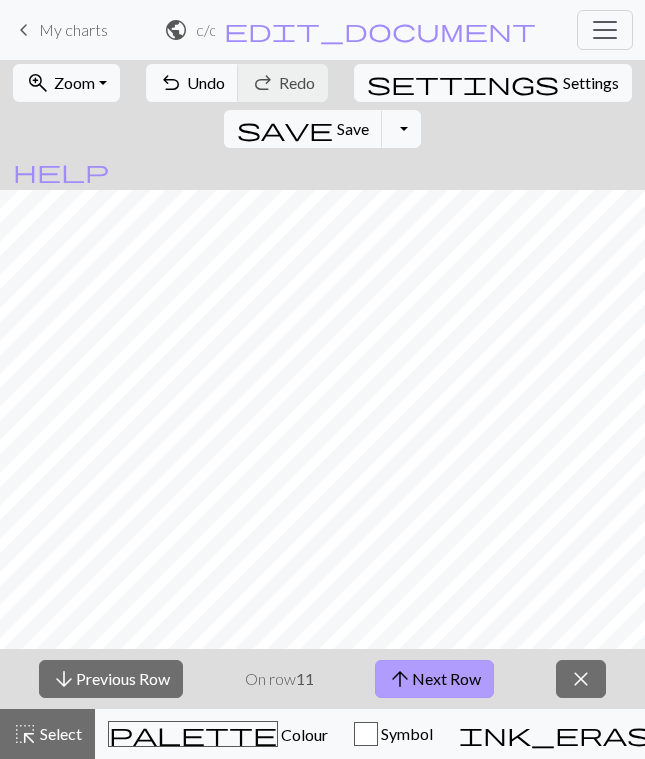 click on "arrow_upward  Next Row" at bounding box center [434, 679] 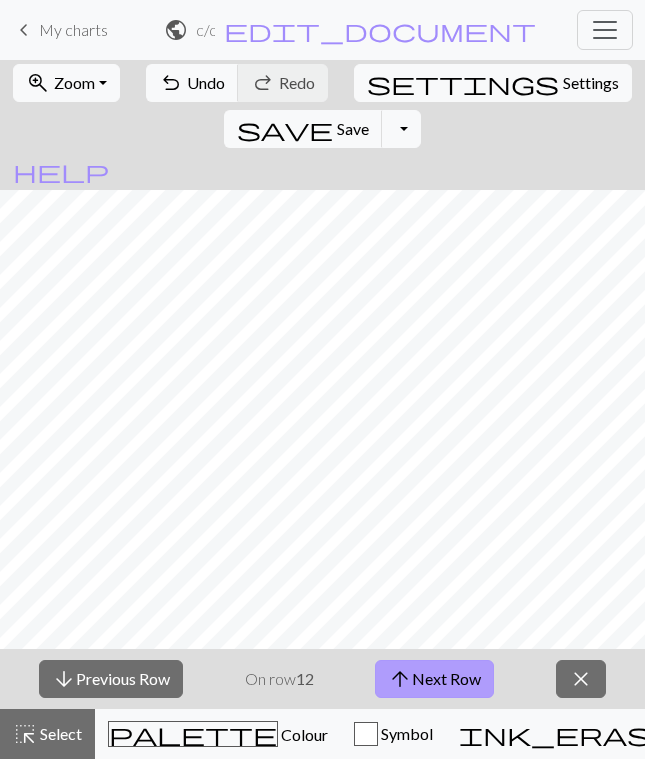 click on "arrow_upward  Next Row" at bounding box center (434, 679) 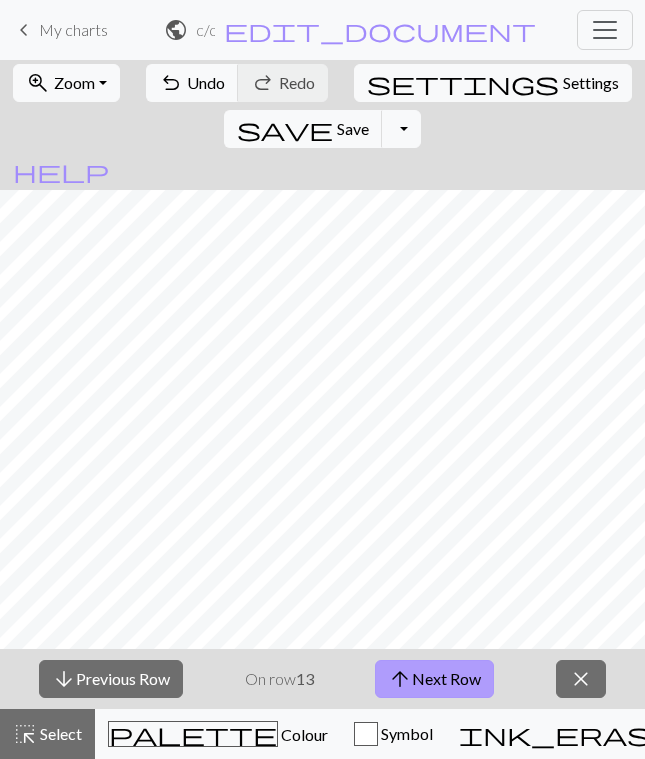 click on "arrow_upward  Next Row" at bounding box center [434, 679] 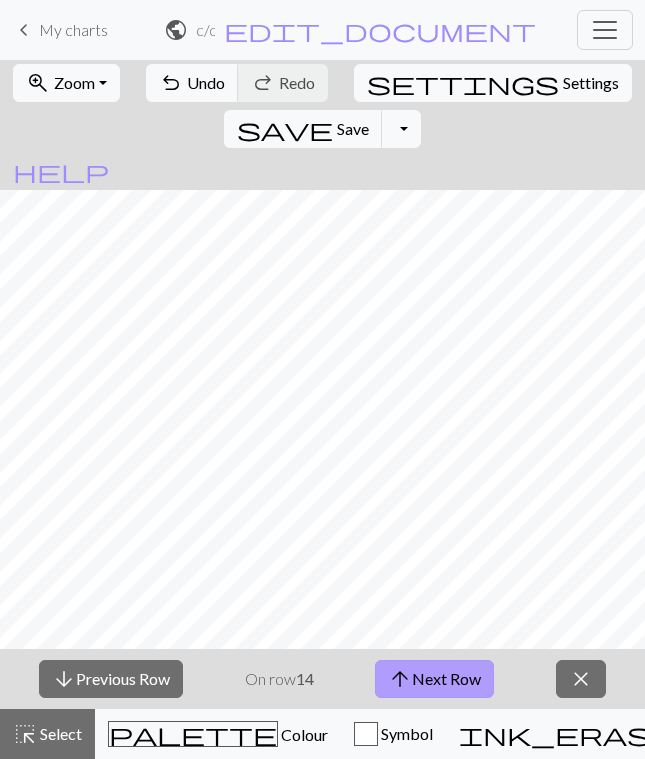 click on "arrow_upward  Next Row" at bounding box center [434, 679] 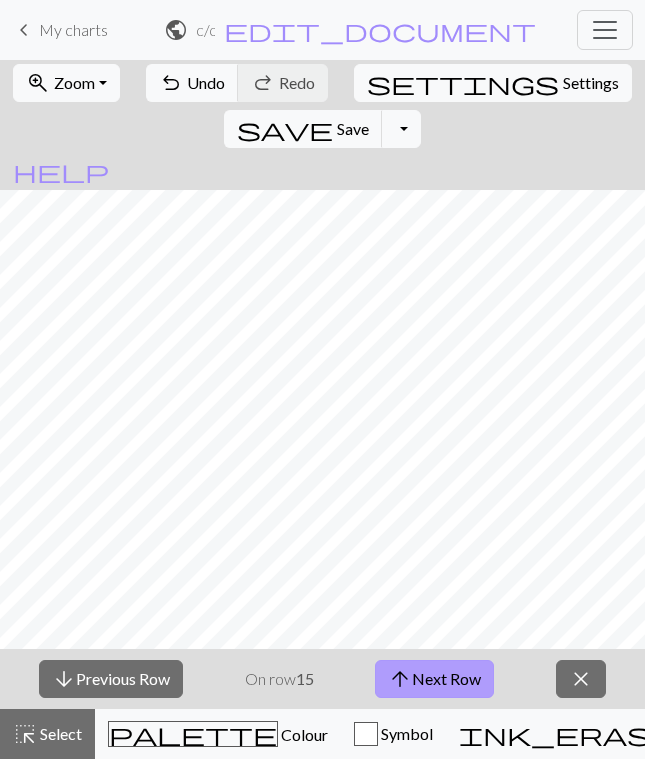 click on "arrow_upward  Next Row" at bounding box center [434, 679] 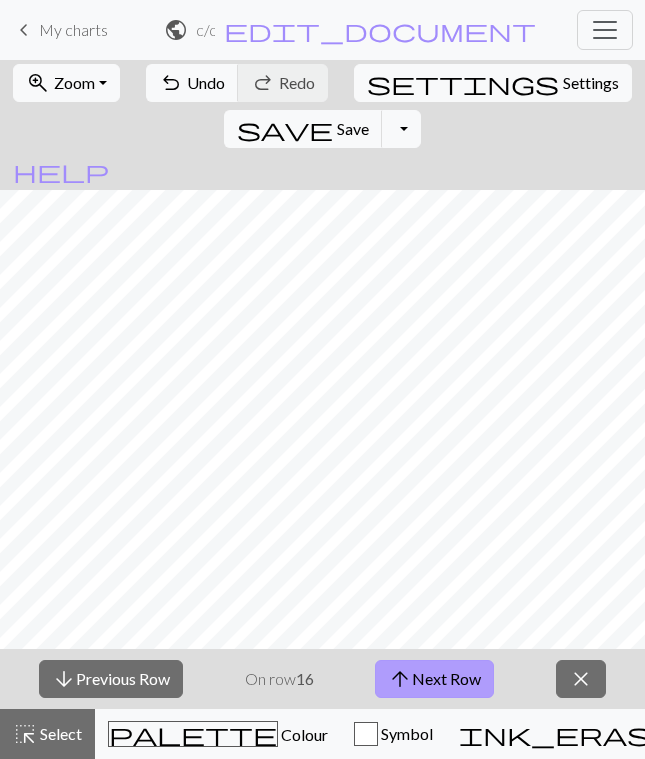 click on "arrow_upward  Next Row" at bounding box center (434, 679) 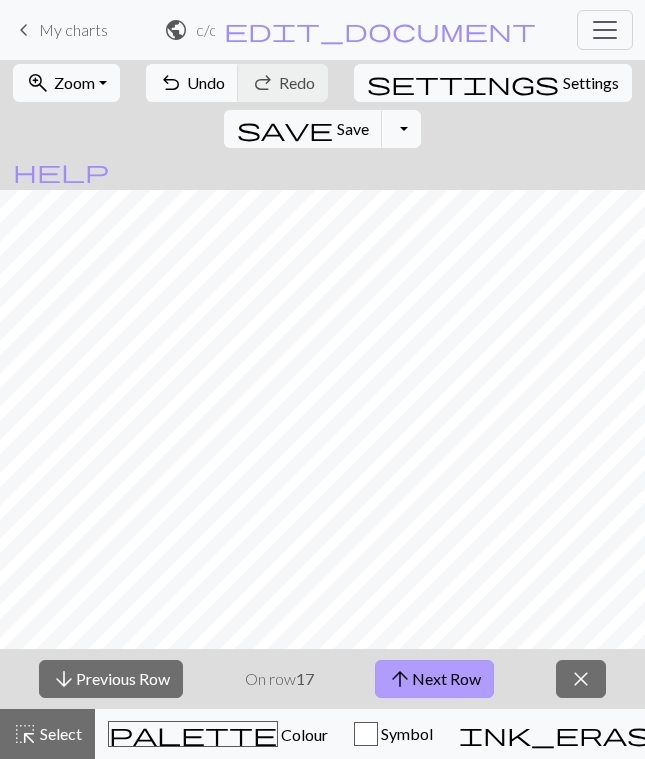 click on "arrow_upward  Next Row" at bounding box center [434, 679] 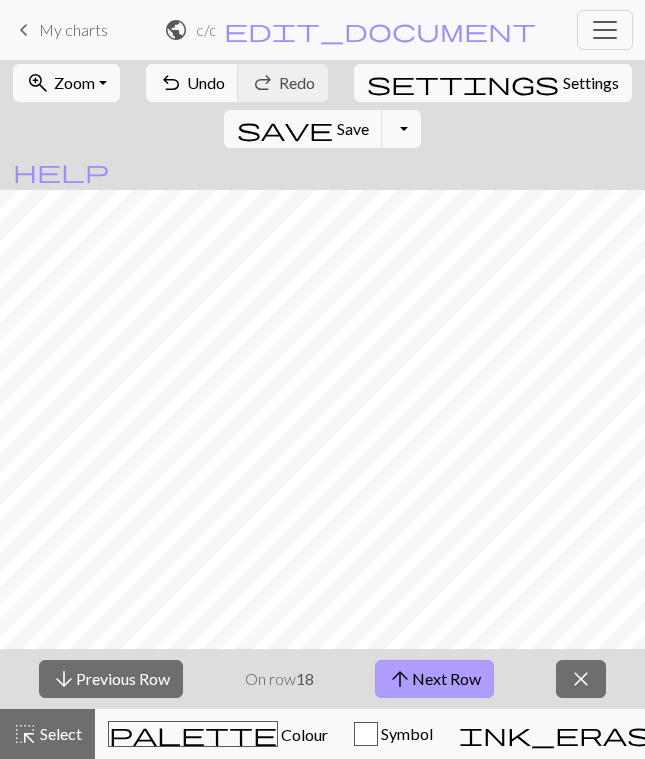 click on "arrow_upward  Next Row" at bounding box center [434, 679] 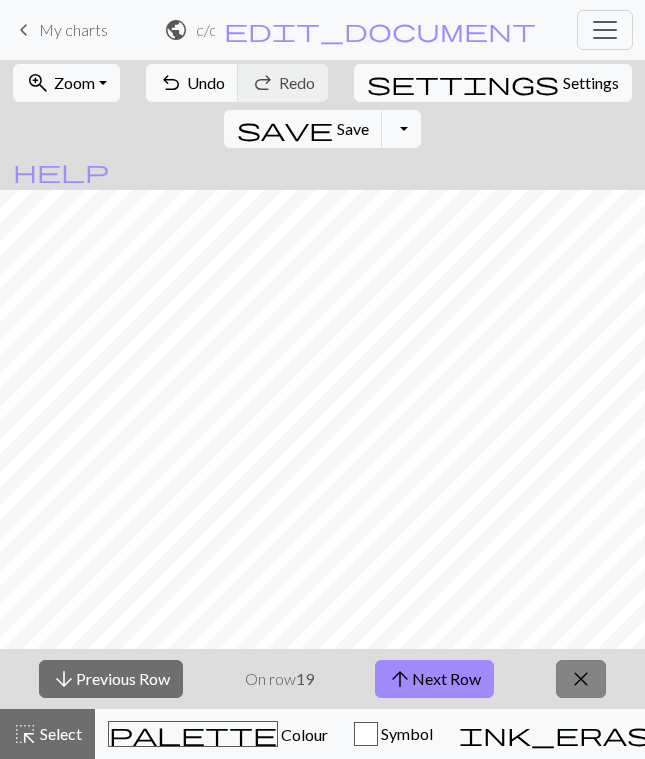 click on "close" at bounding box center [581, 679] 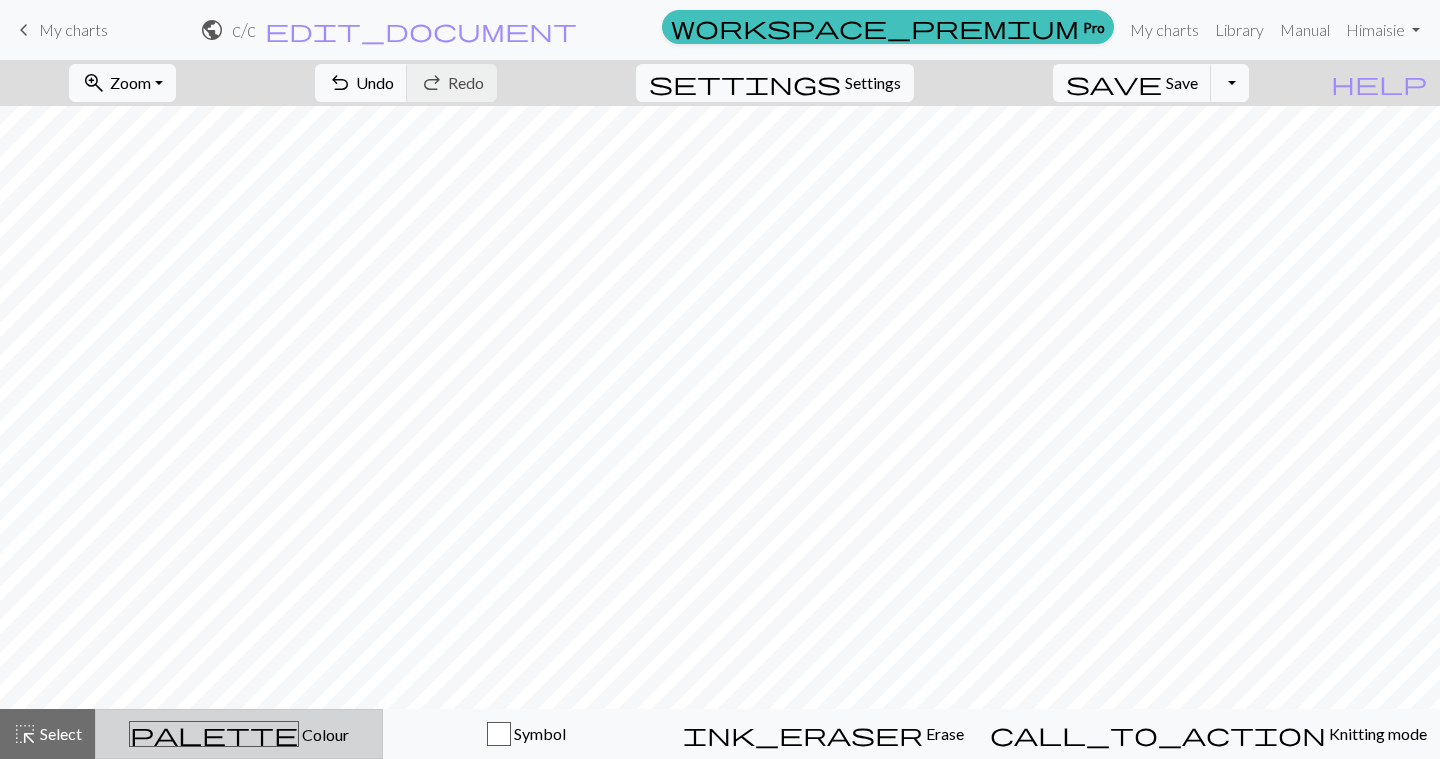click on "palette   Colour   Colour" at bounding box center (239, 734) 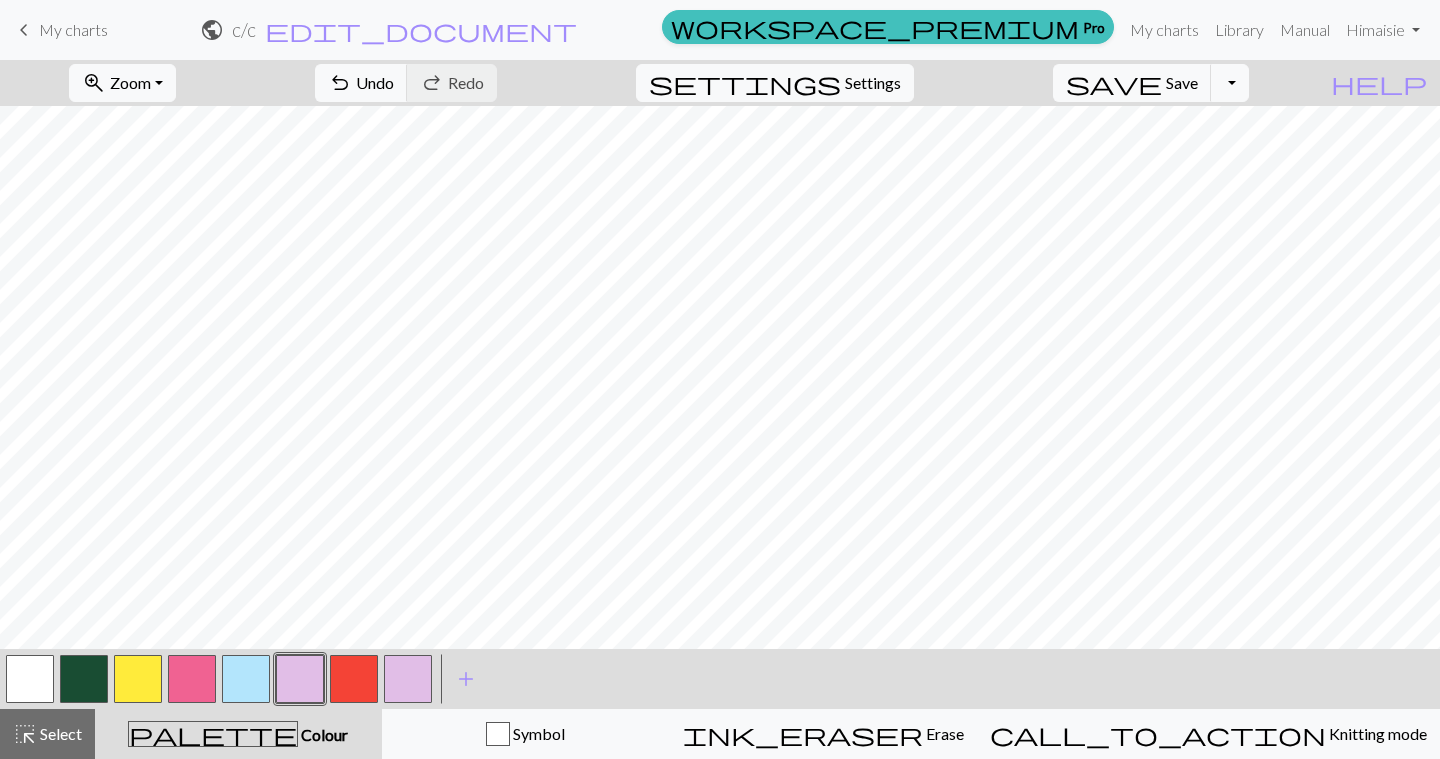 click at bounding box center [138, 679] 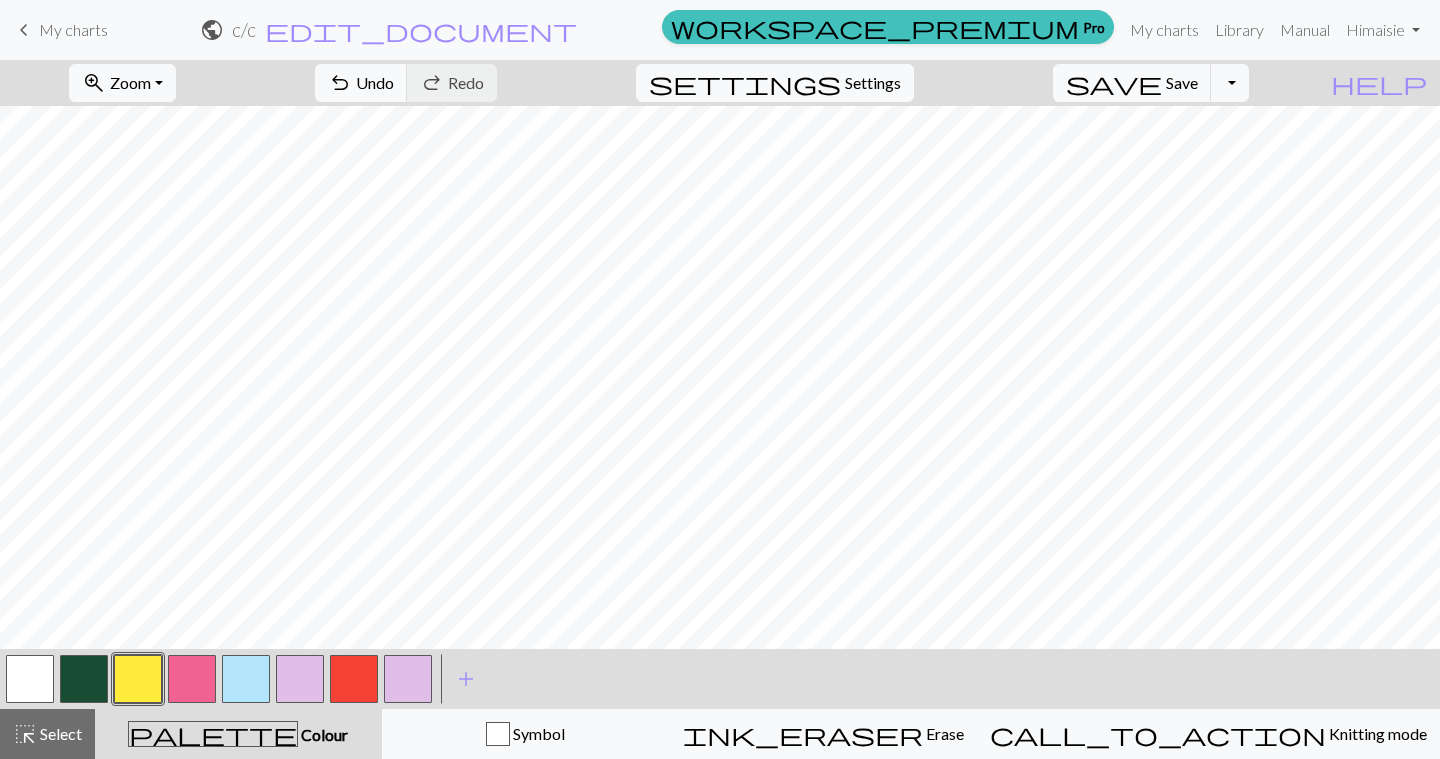 click at bounding box center (300, 679) 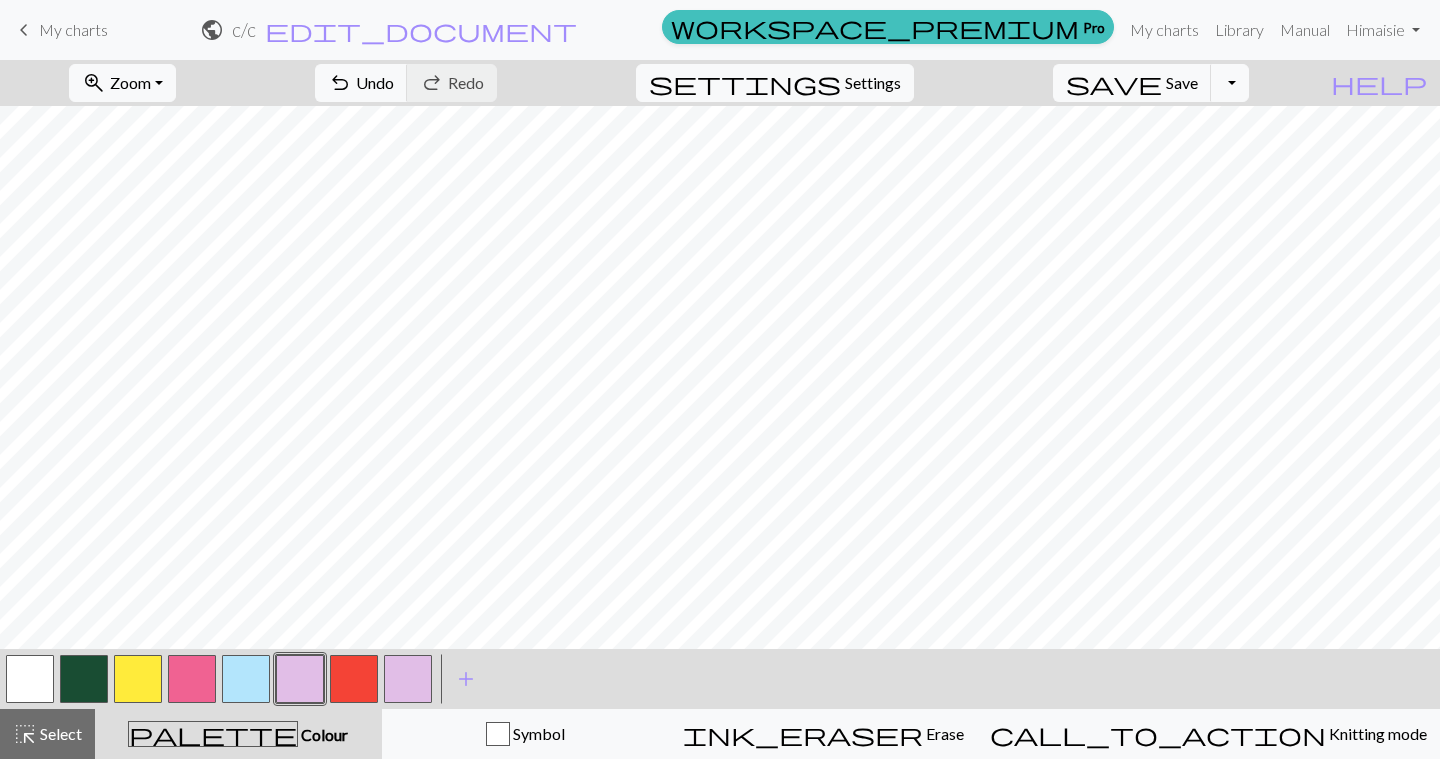 click at bounding box center [192, 679] 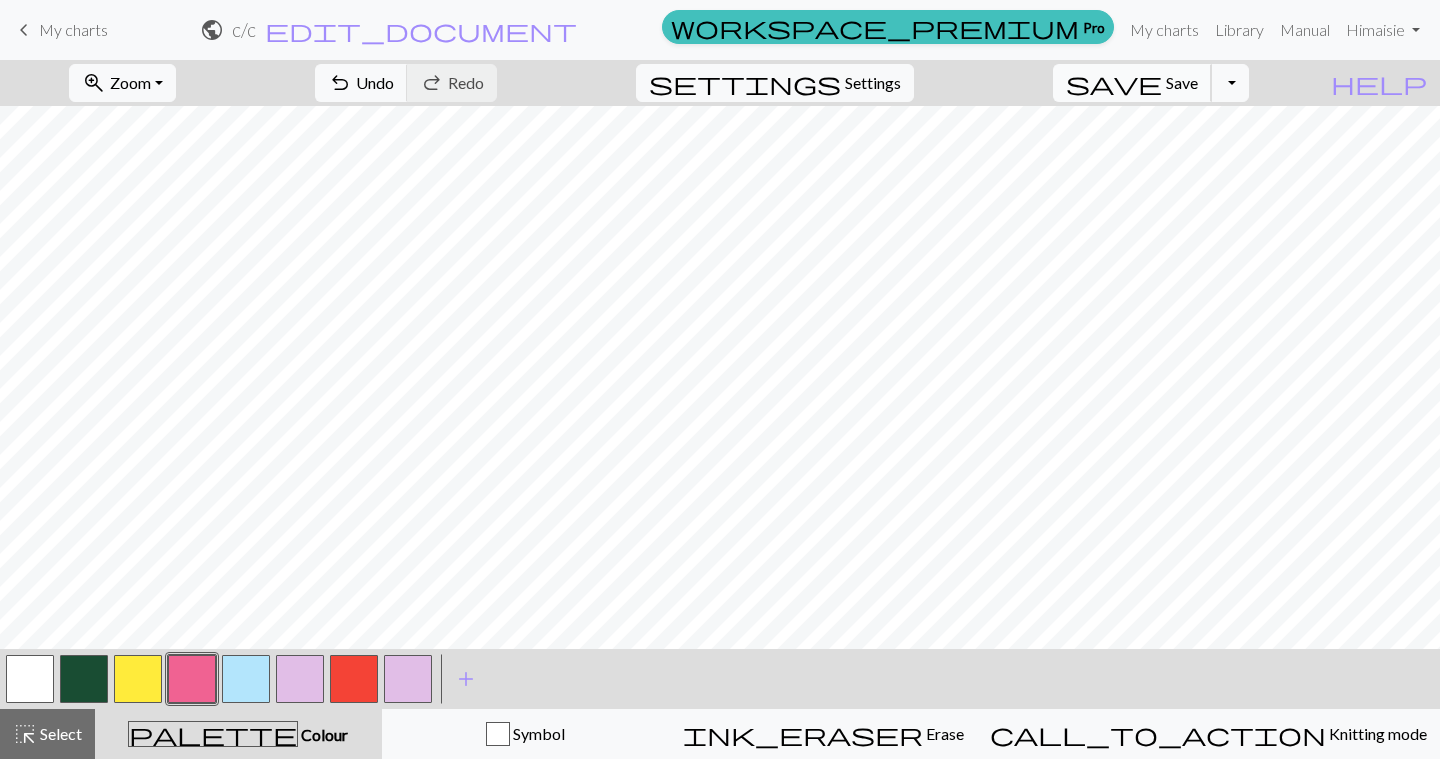 click on "save" at bounding box center [1114, 83] 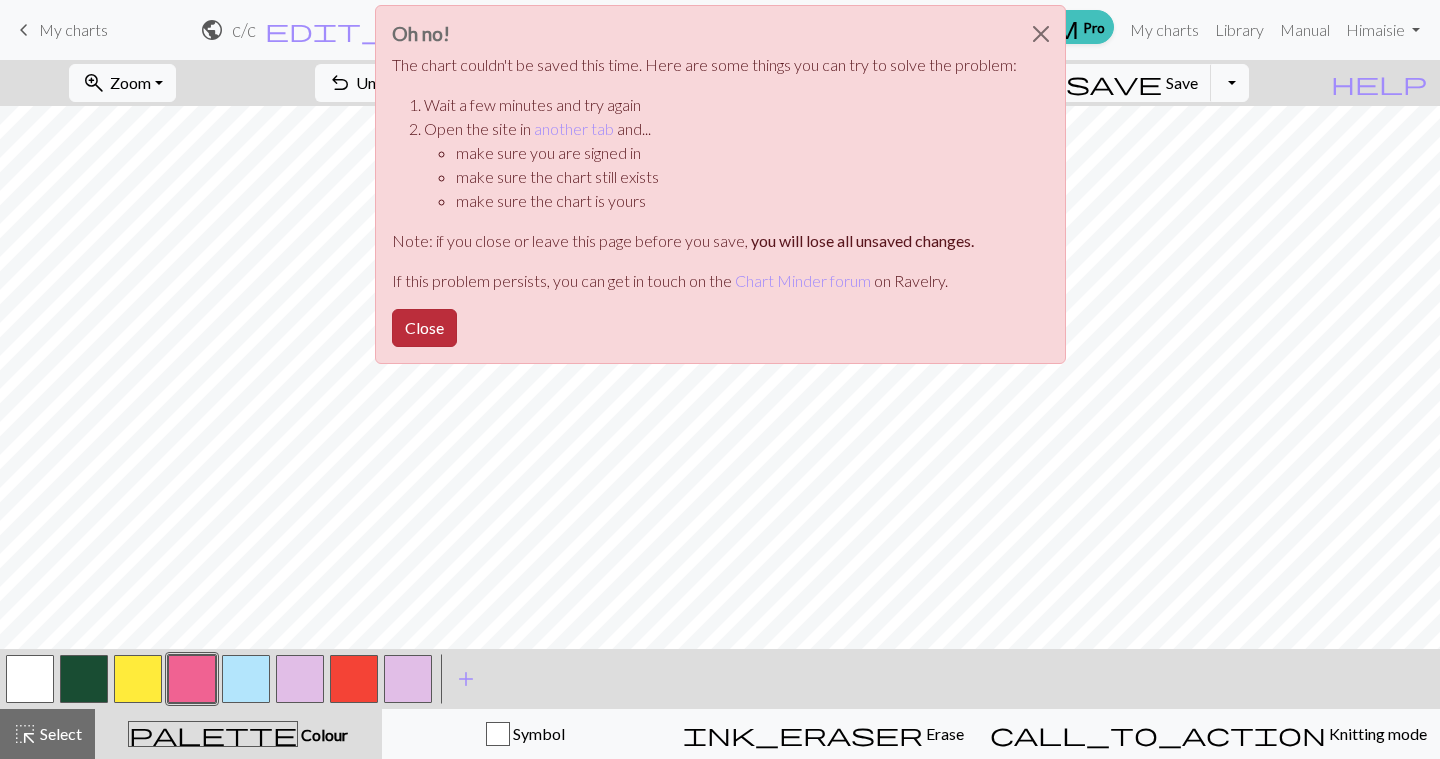 click on "Close" at bounding box center (424, 328) 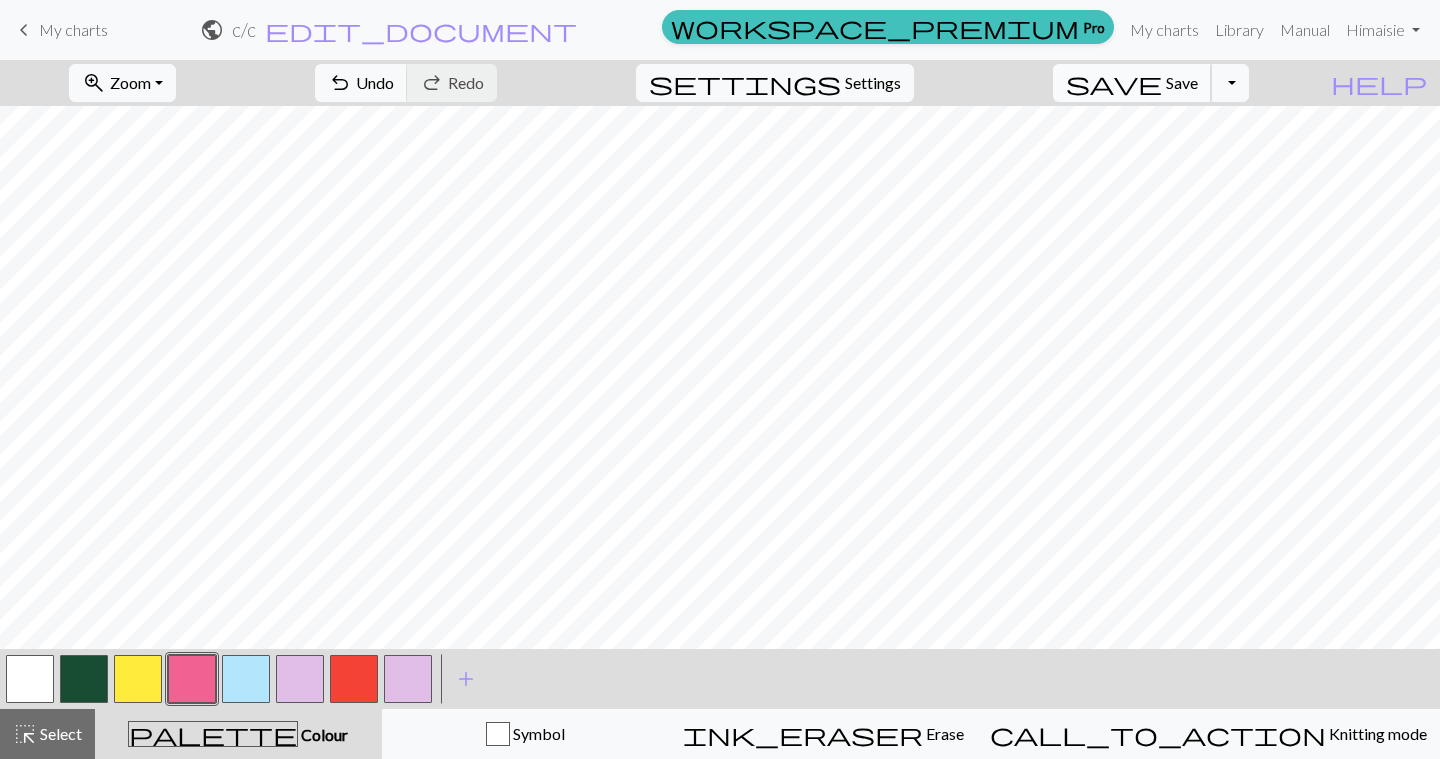 click on "Save" at bounding box center [1182, 82] 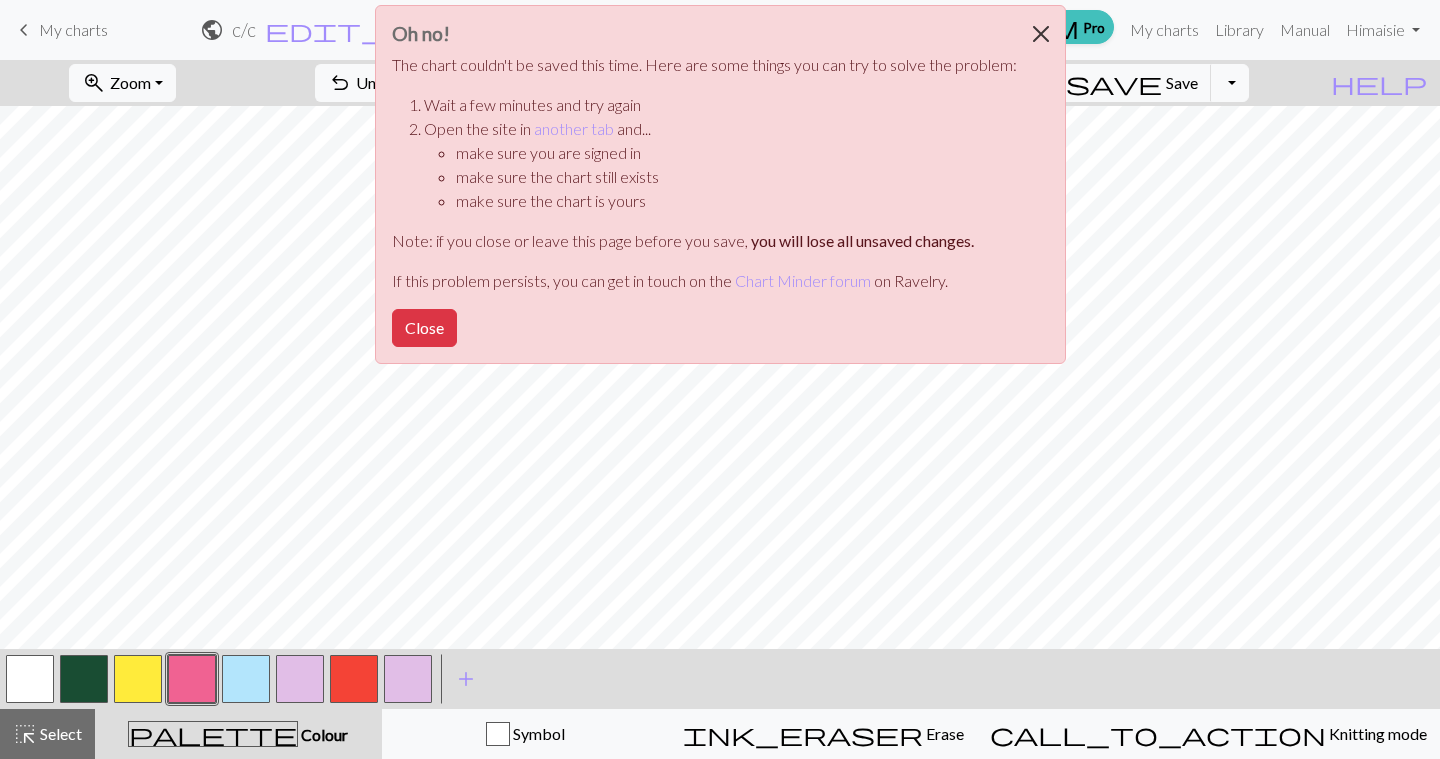 click at bounding box center (1041, 34) 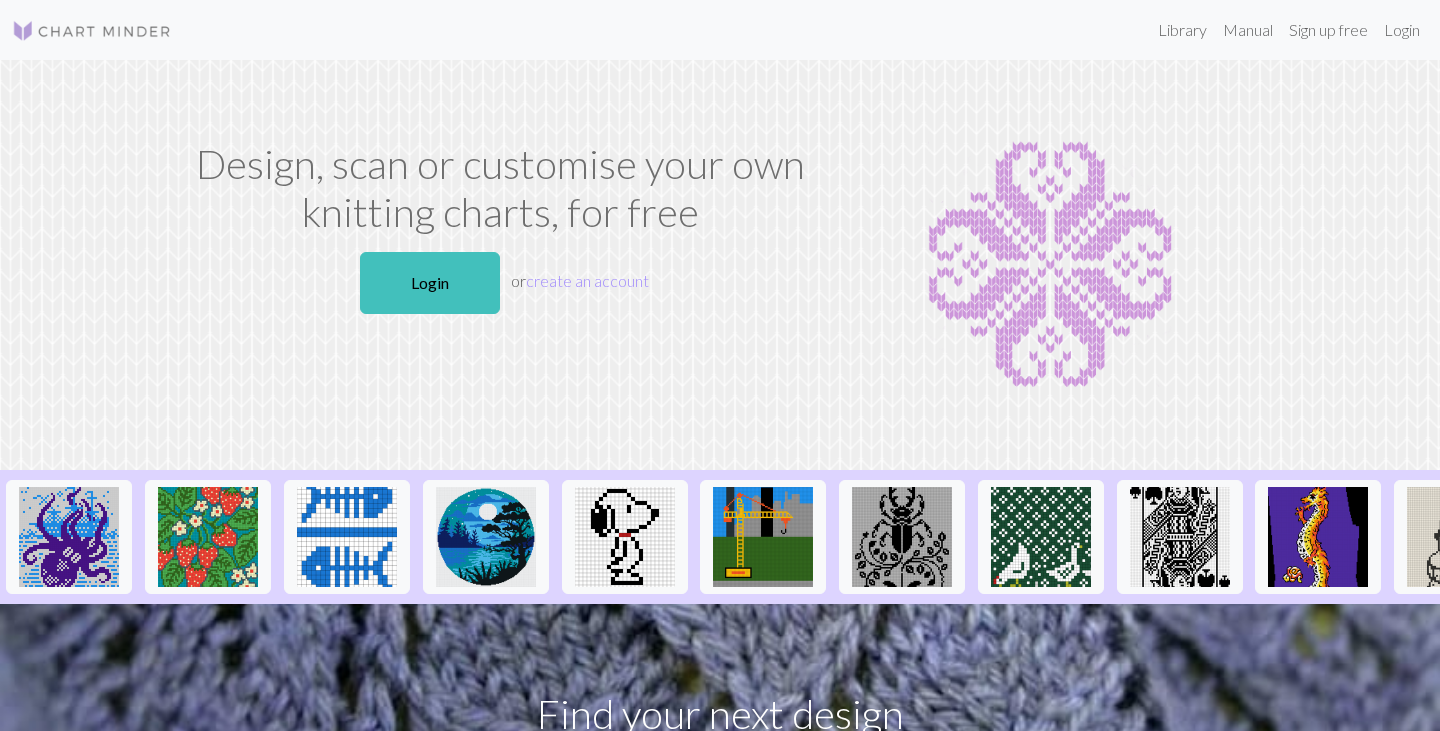 scroll, scrollTop: 0, scrollLeft: 0, axis: both 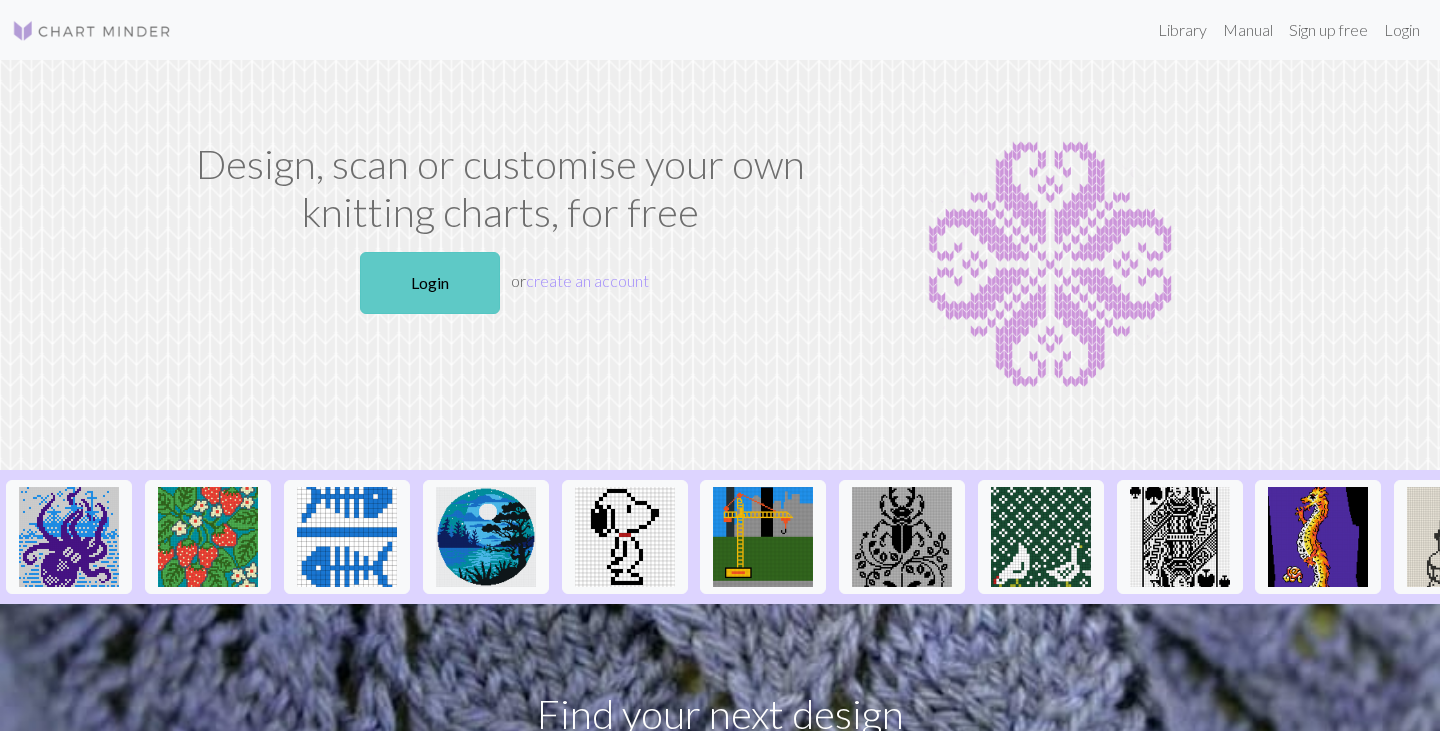 click on "Login" at bounding box center [430, 283] 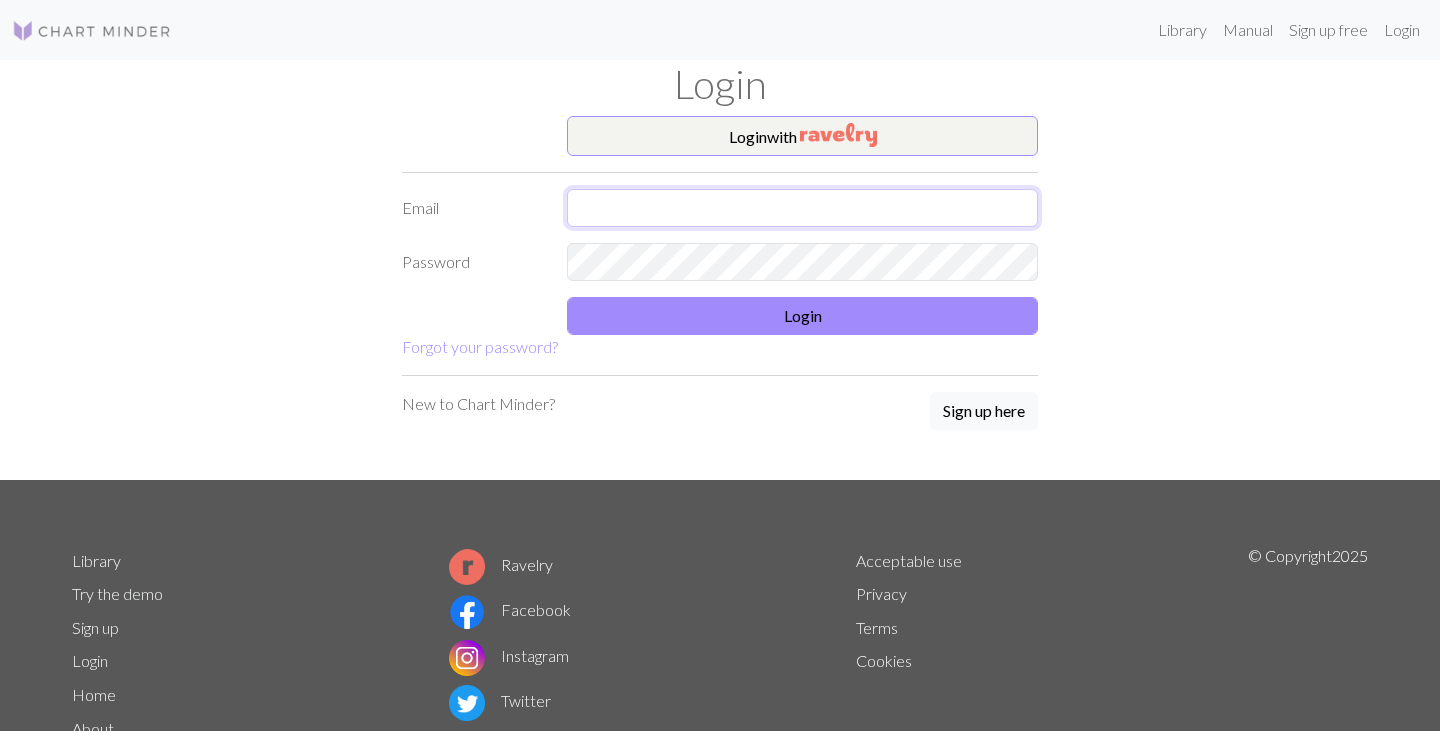 type on "[EMAIL]" 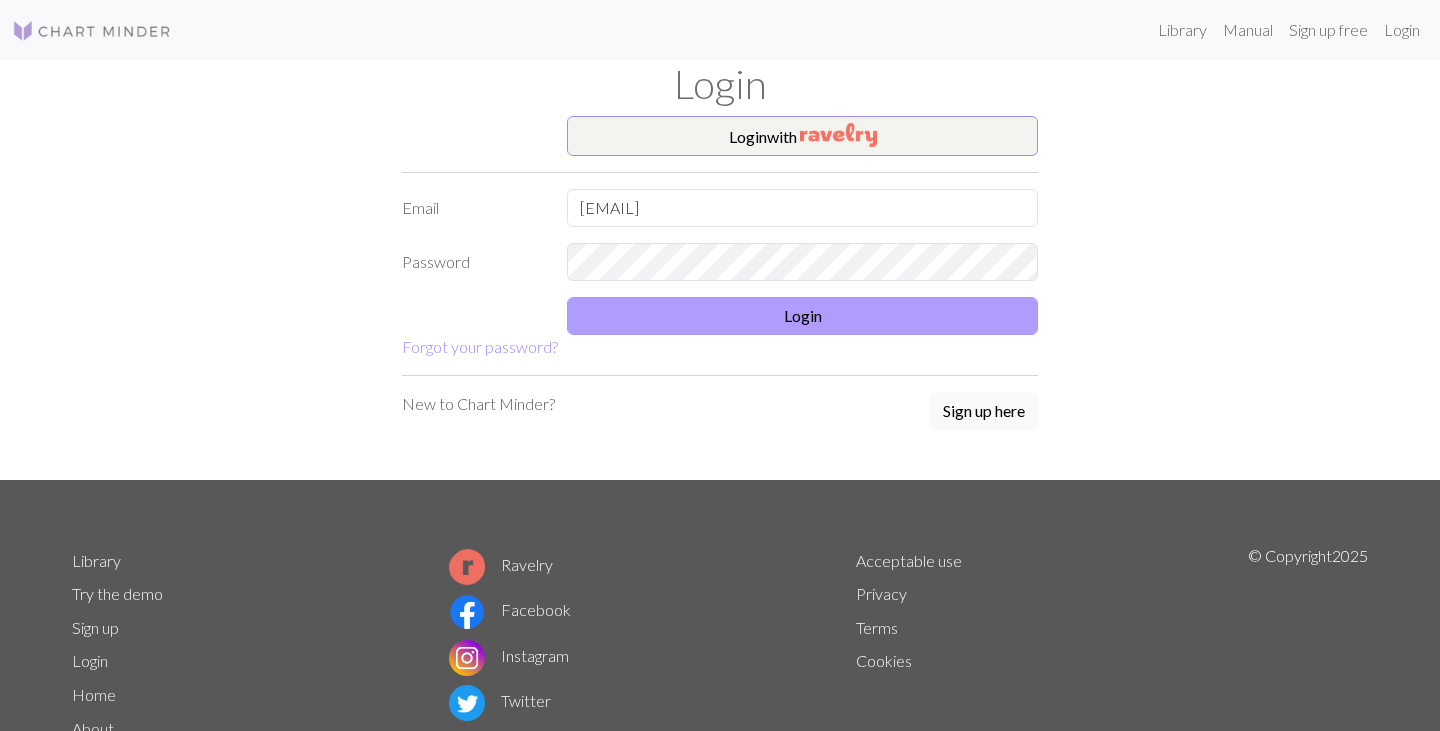 click on "Login" at bounding box center (802, 316) 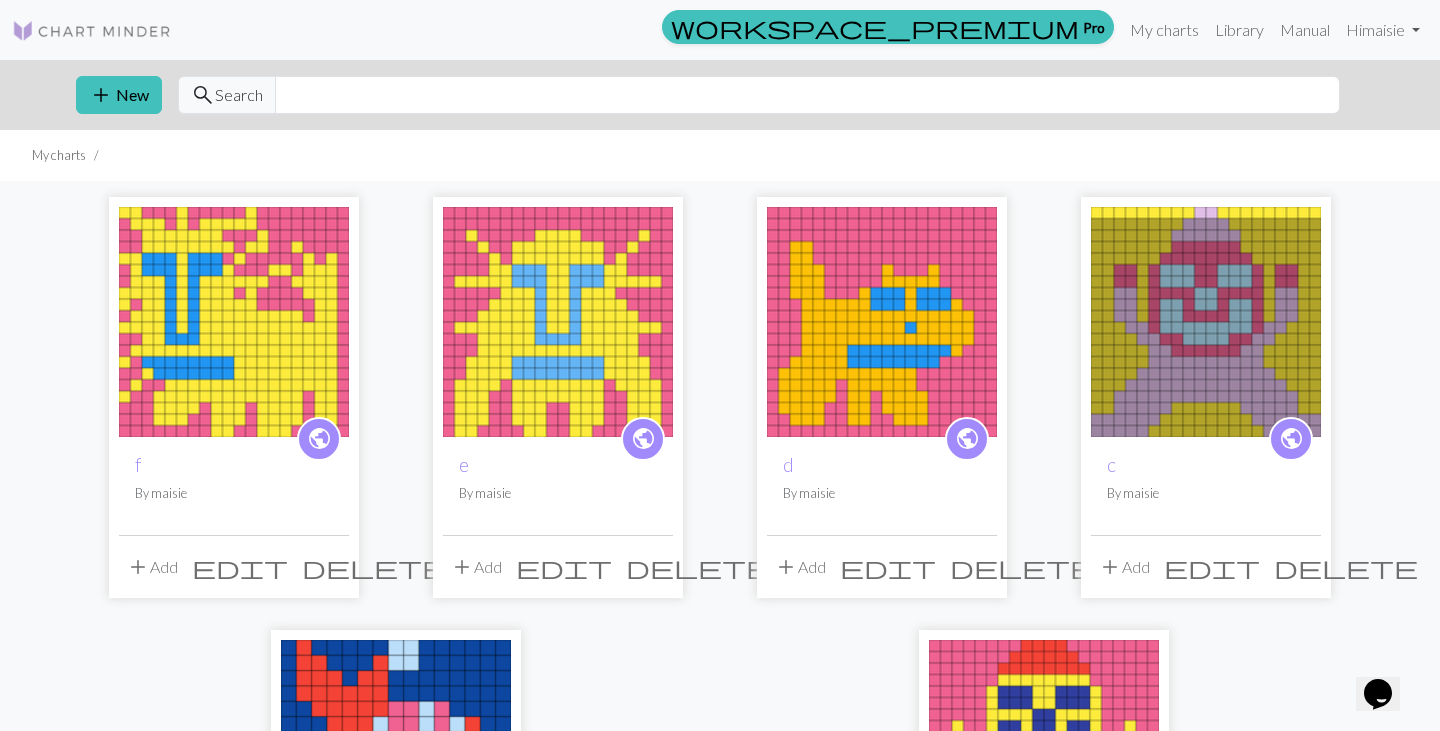 click on "c" at bounding box center [1206, 464] 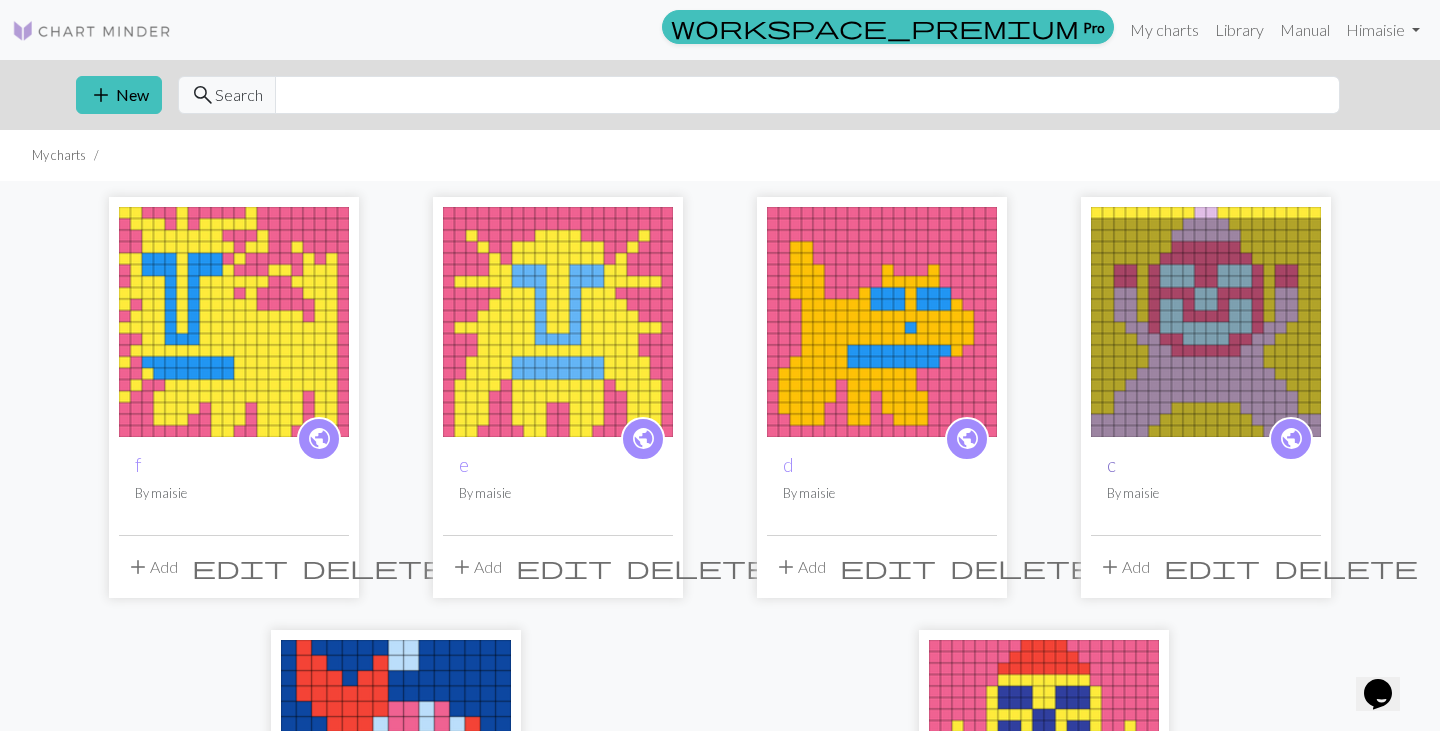 click on "c" at bounding box center (1111, 464) 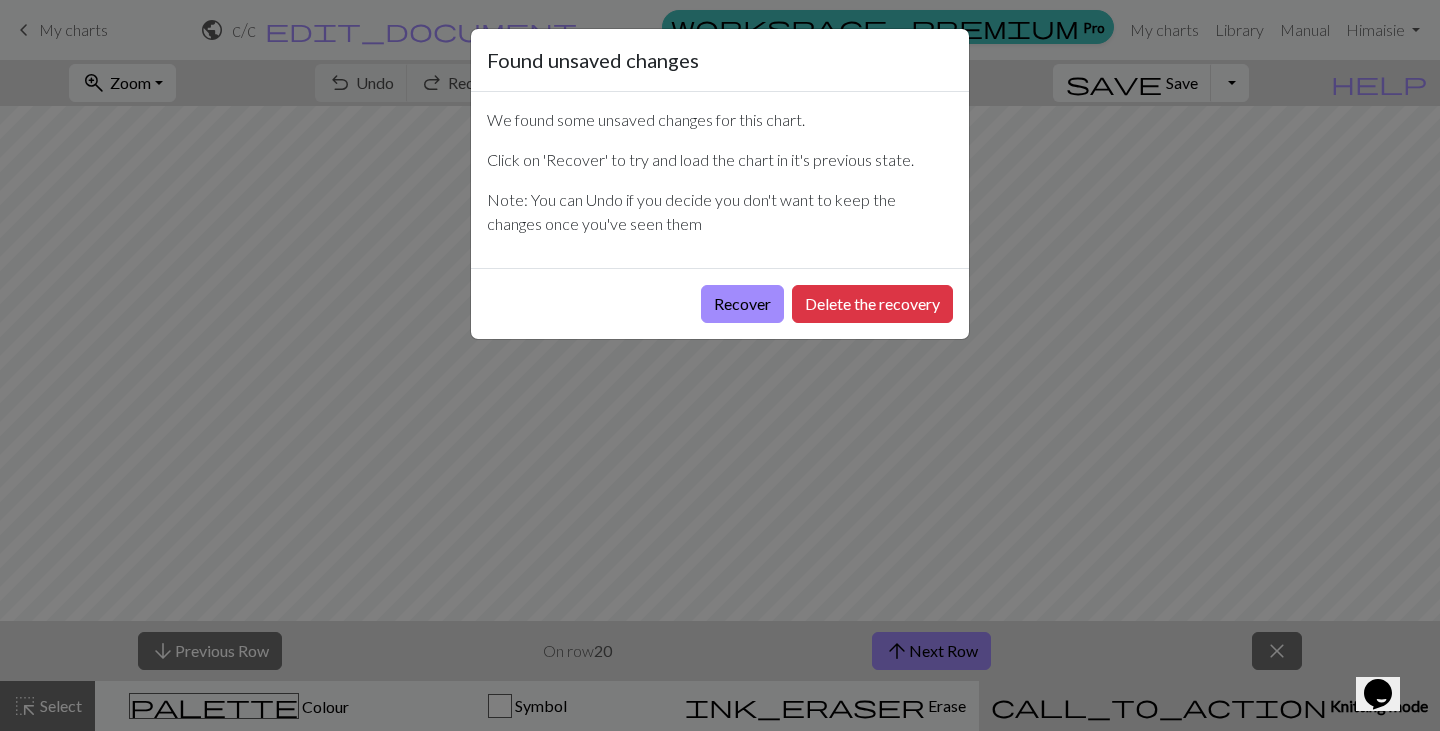 click on "Recover   Delete the recovery" at bounding box center [720, 303] 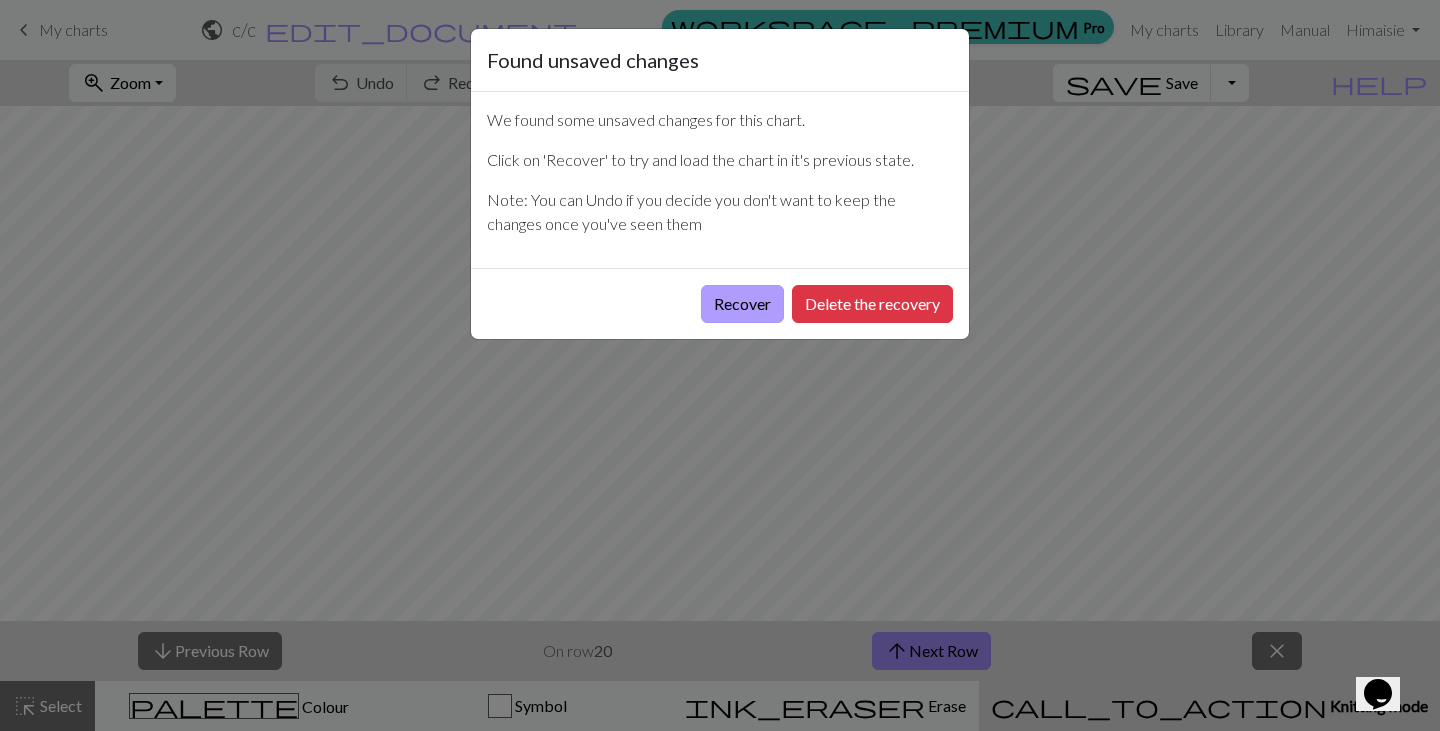click on "Recover" at bounding box center [742, 304] 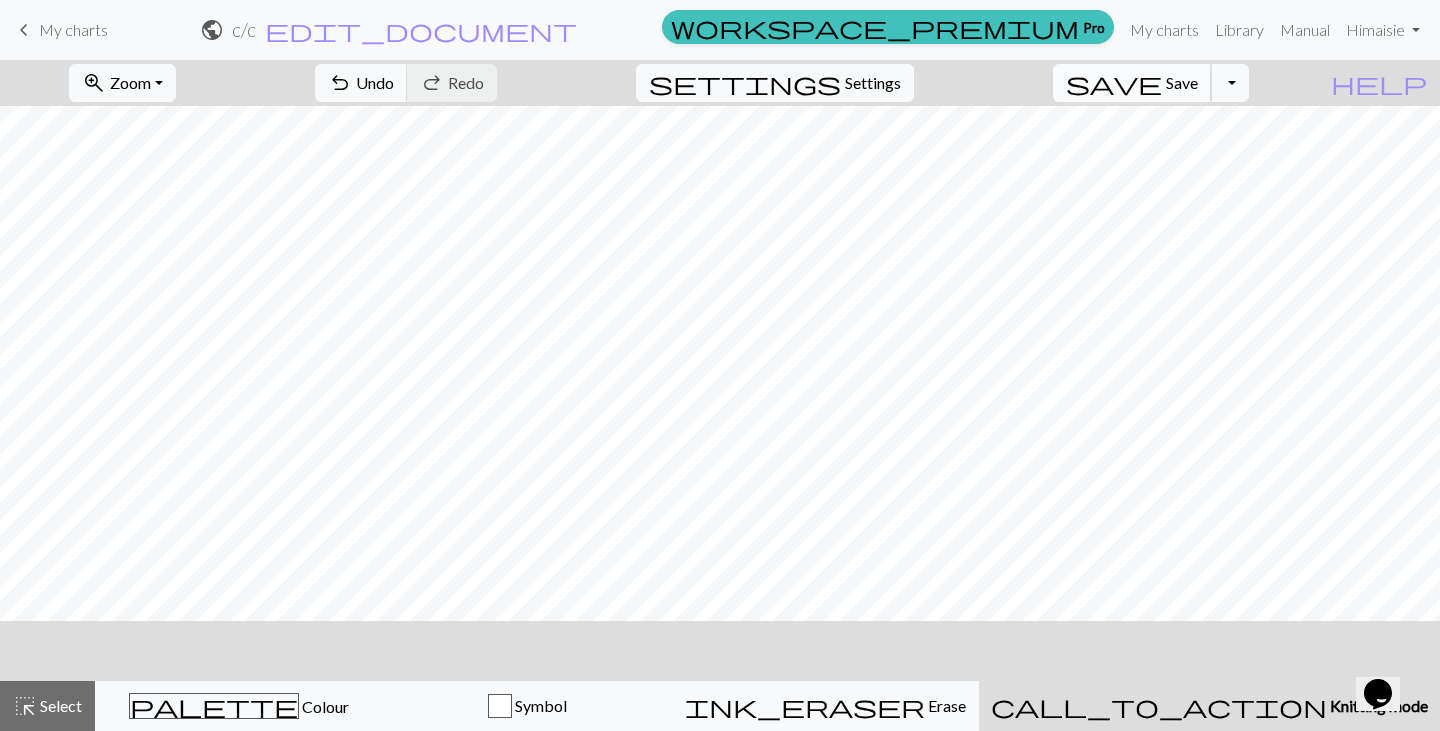 click on "save" at bounding box center [1114, 83] 